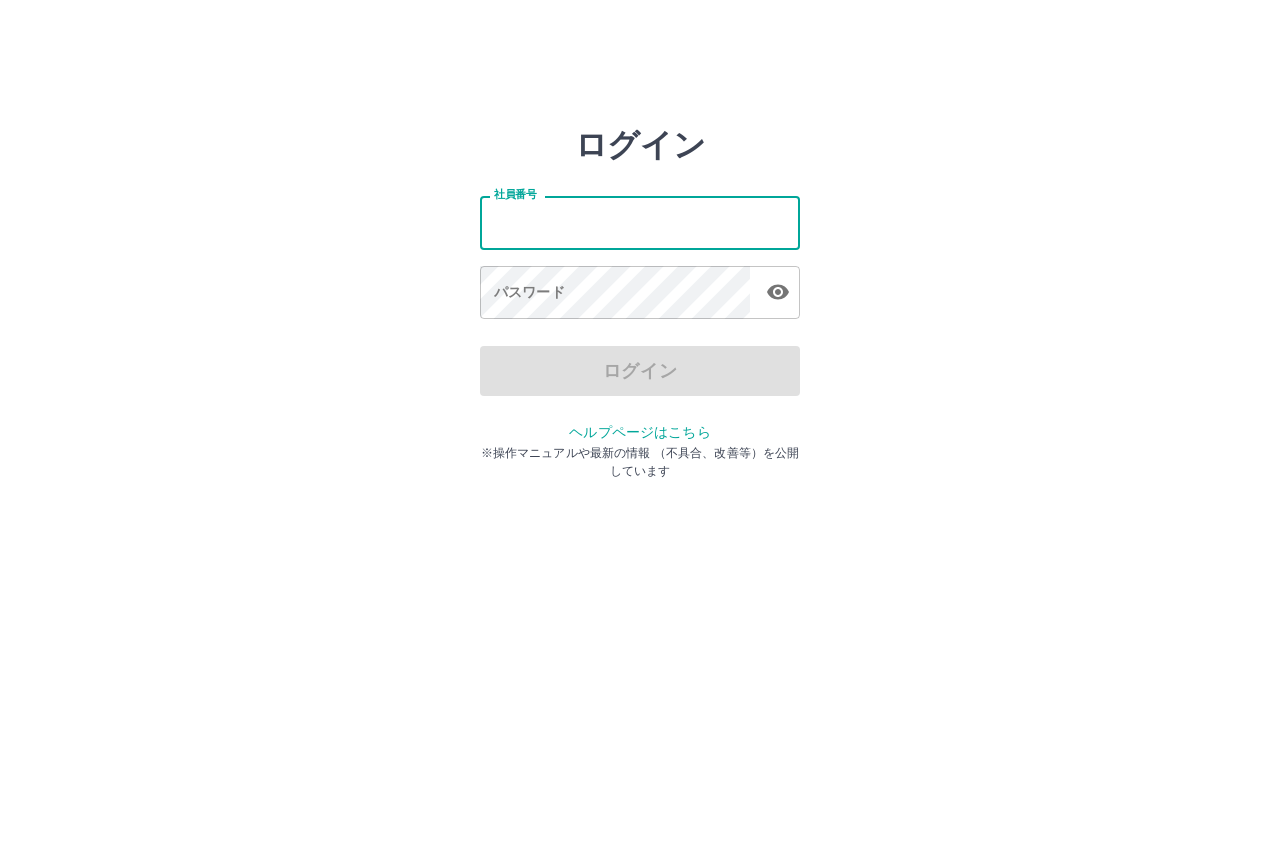 click on "社員番号" at bounding box center (640, 222) 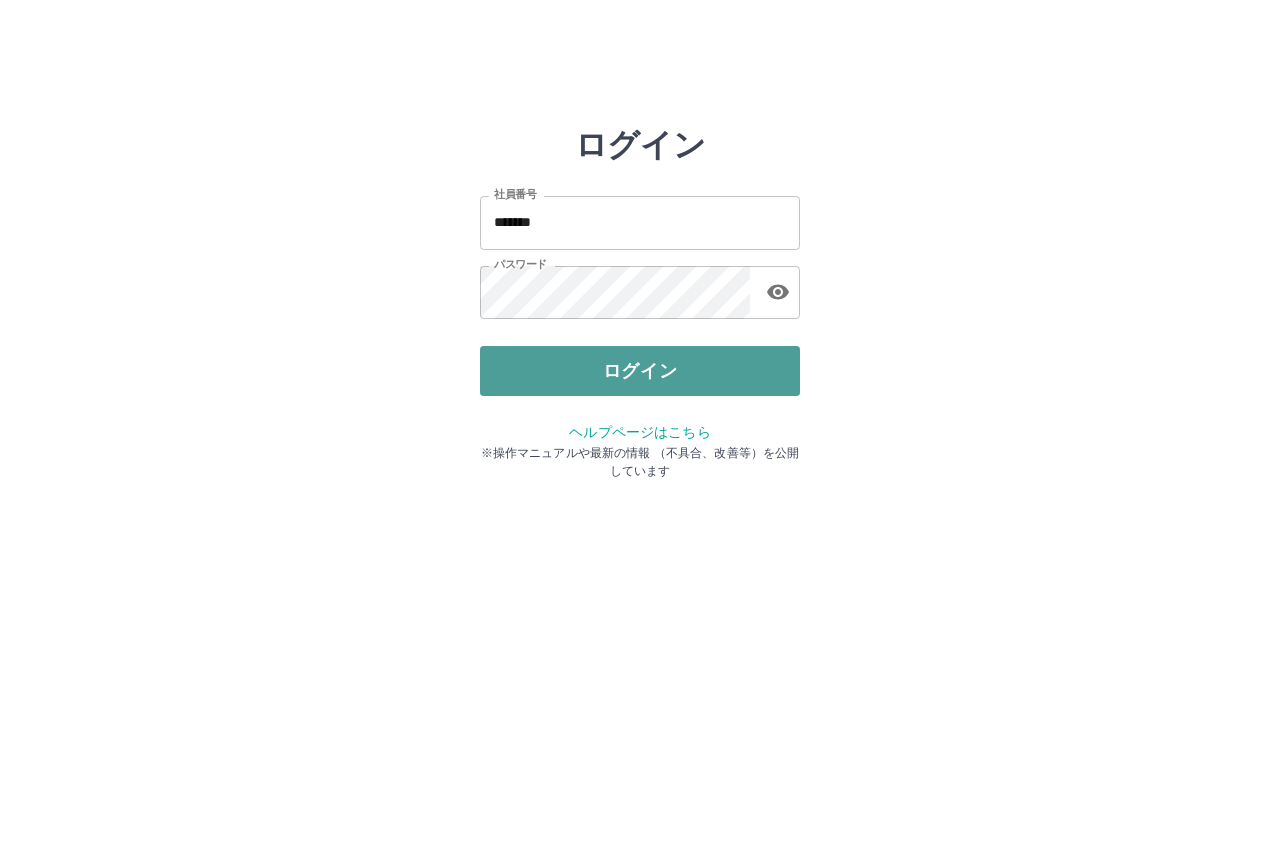 click on "ログイン" at bounding box center (640, 371) 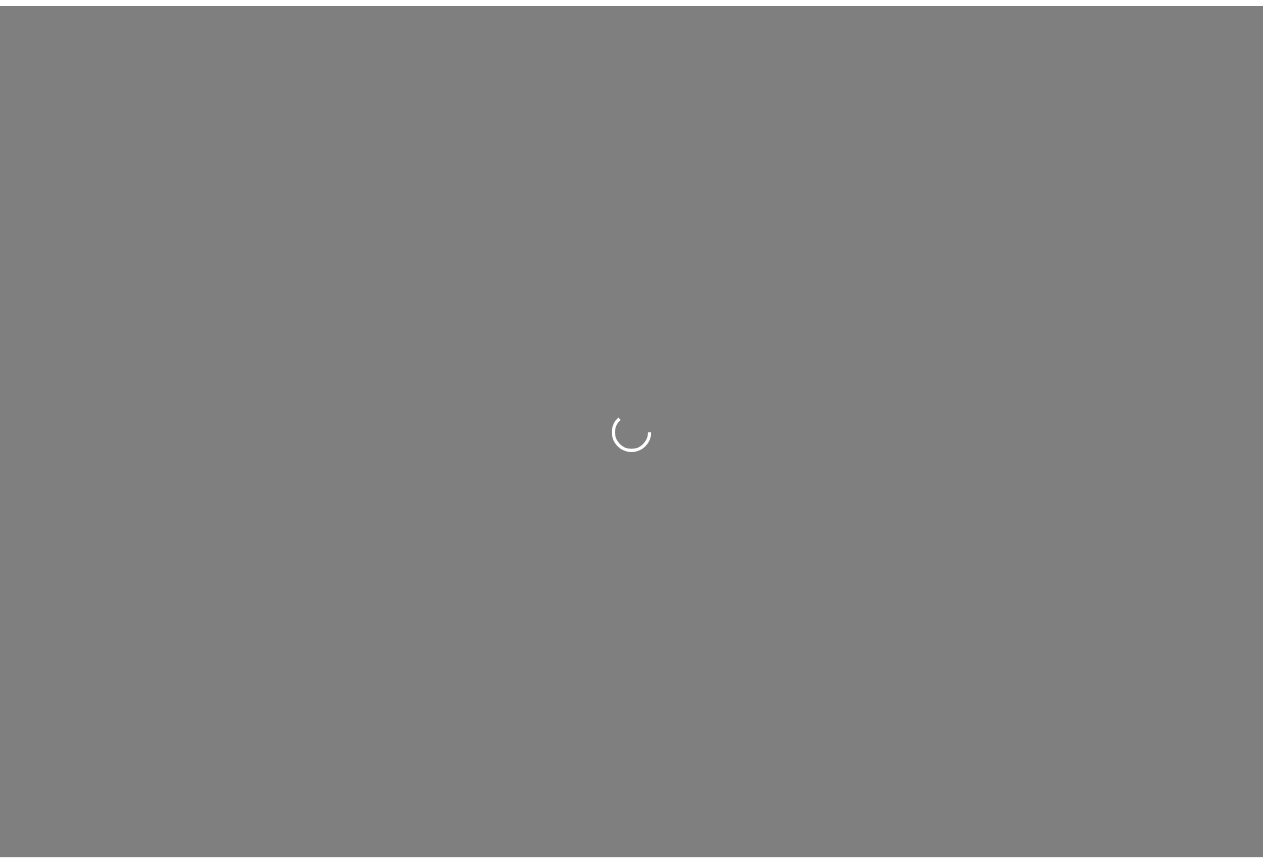 scroll, scrollTop: 0, scrollLeft: 0, axis: both 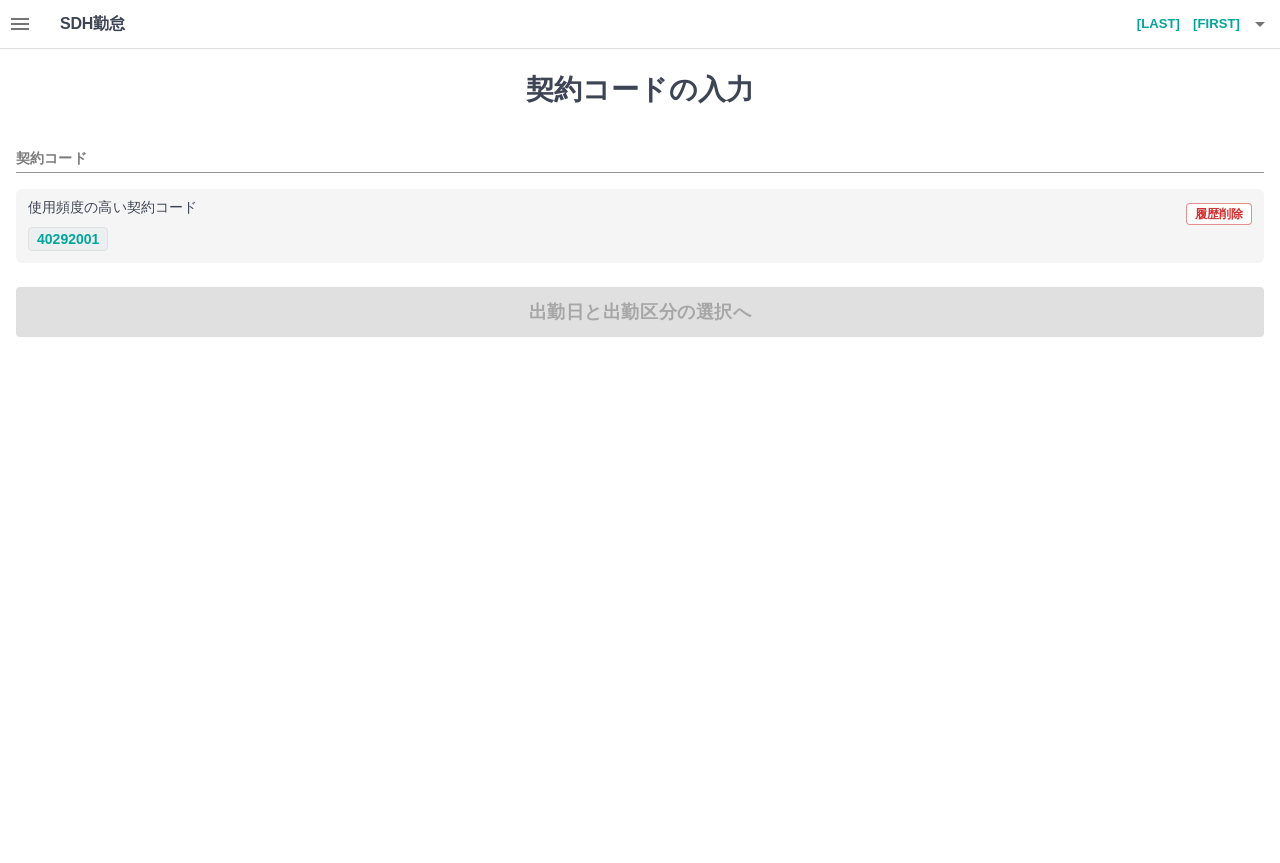 click on "40292001" at bounding box center (68, 239) 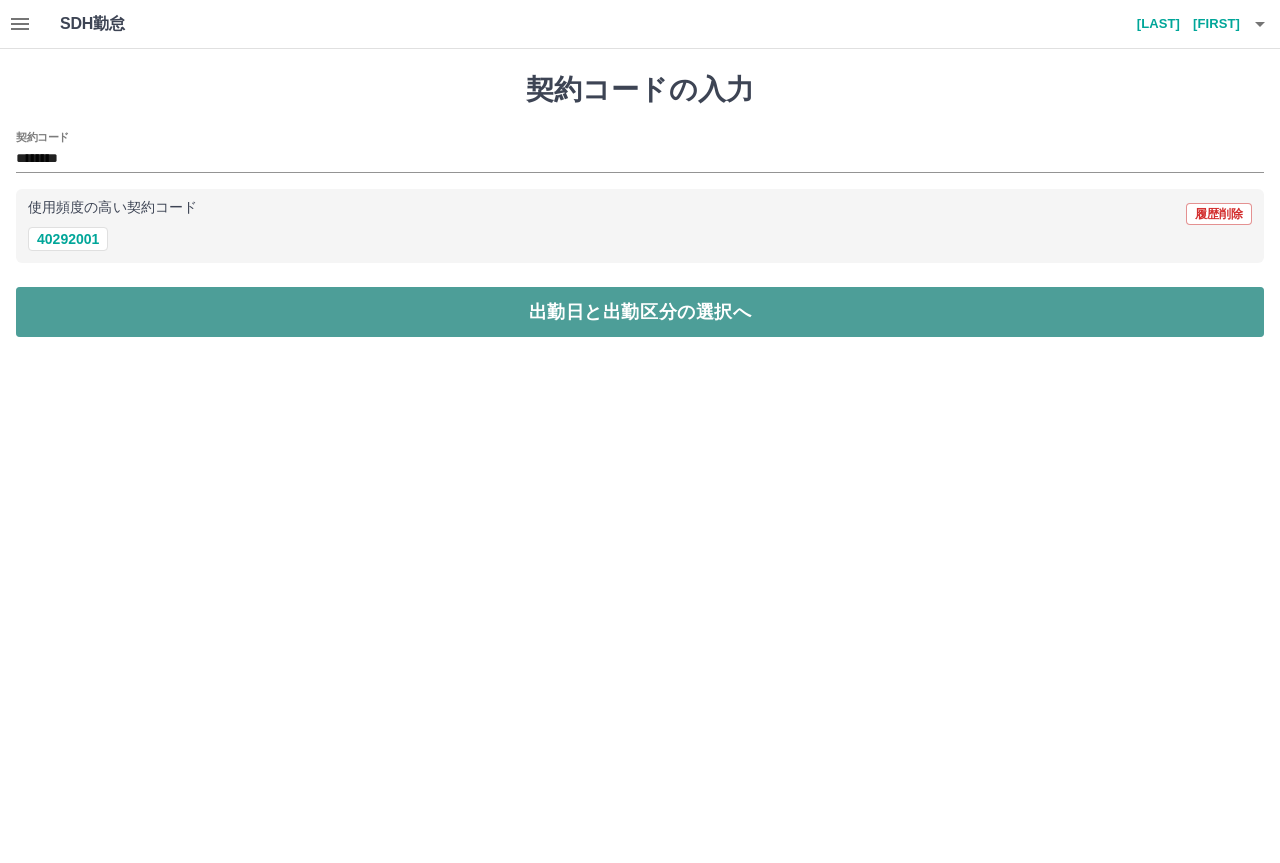 click on "出勤日と出勤区分の選択へ" at bounding box center [640, 312] 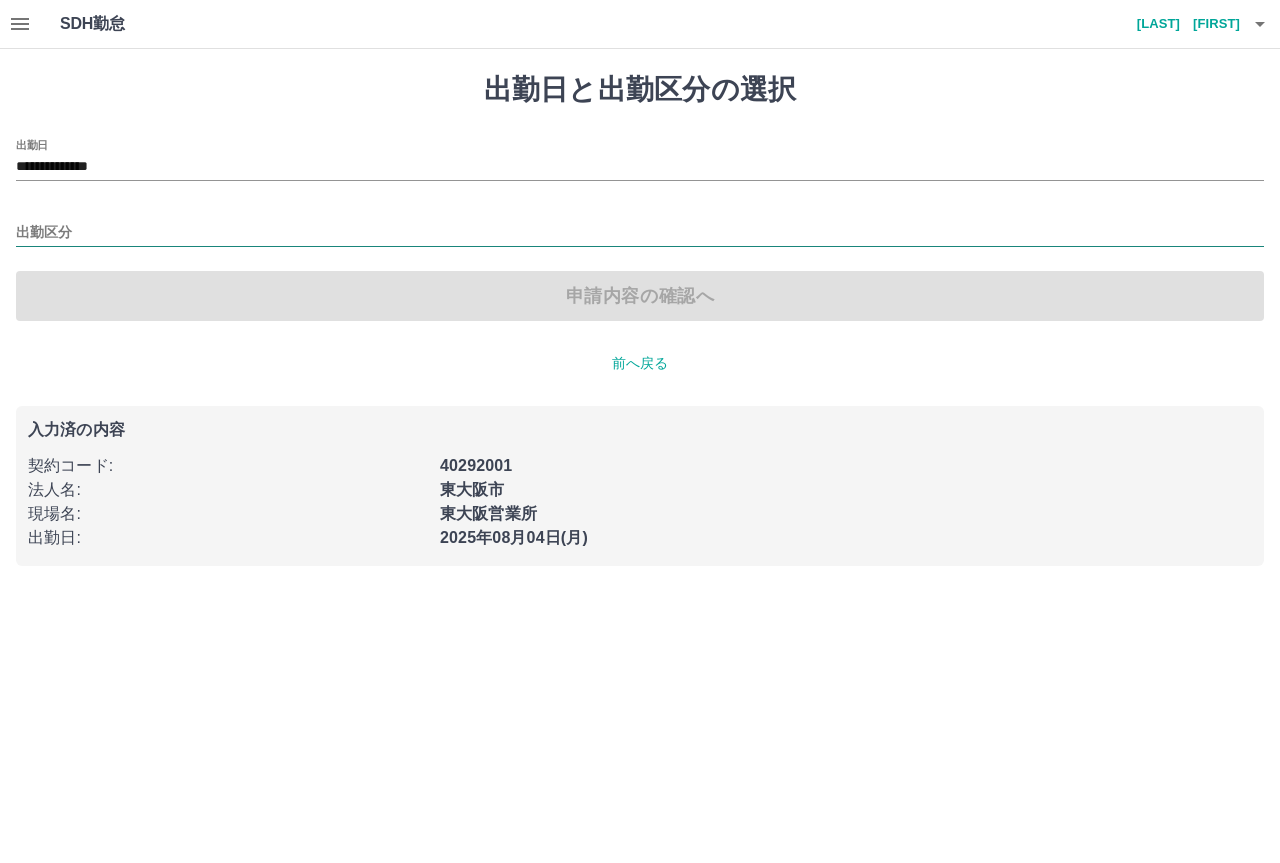 click on "出勤区分" at bounding box center [640, 233] 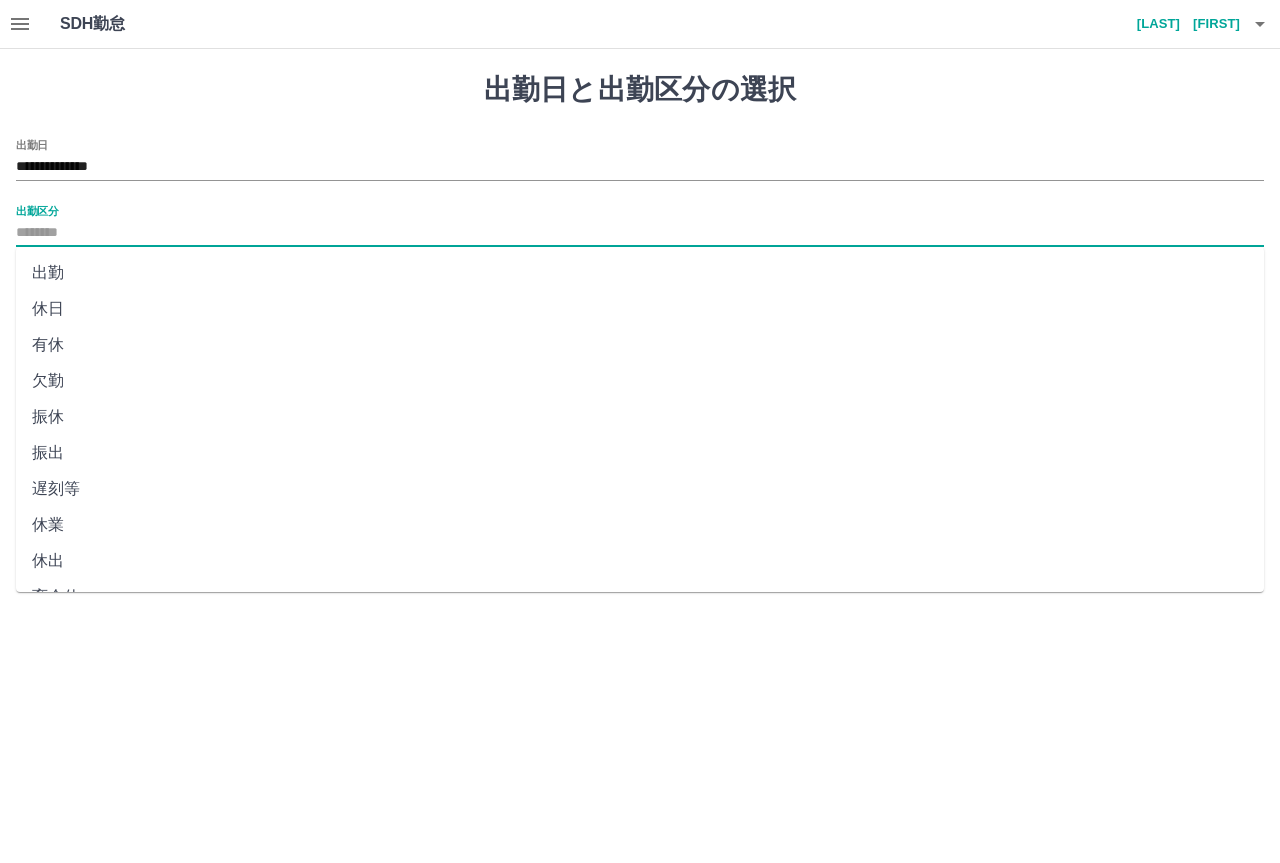click on "出勤" at bounding box center (640, 273) 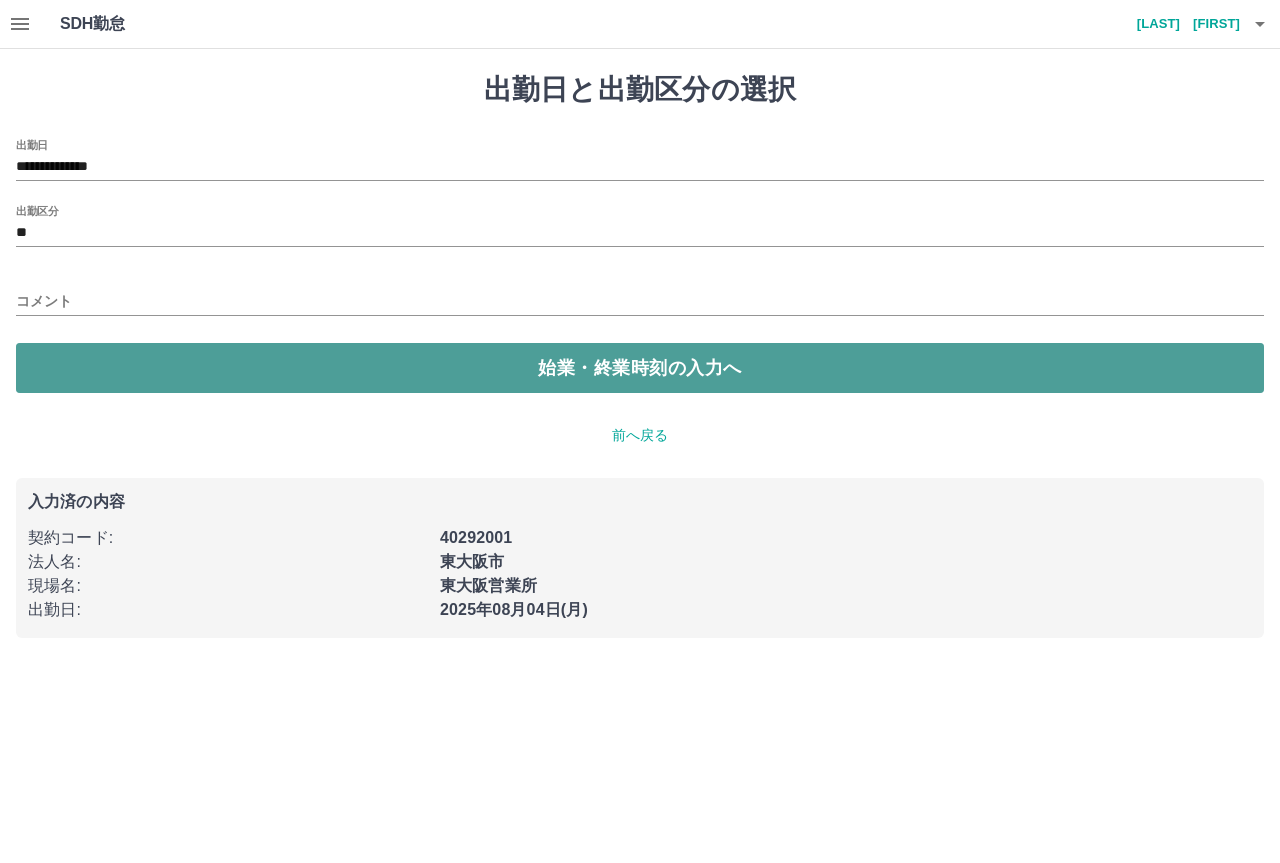 click on "始業・終業時刻の入力へ" at bounding box center (640, 368) 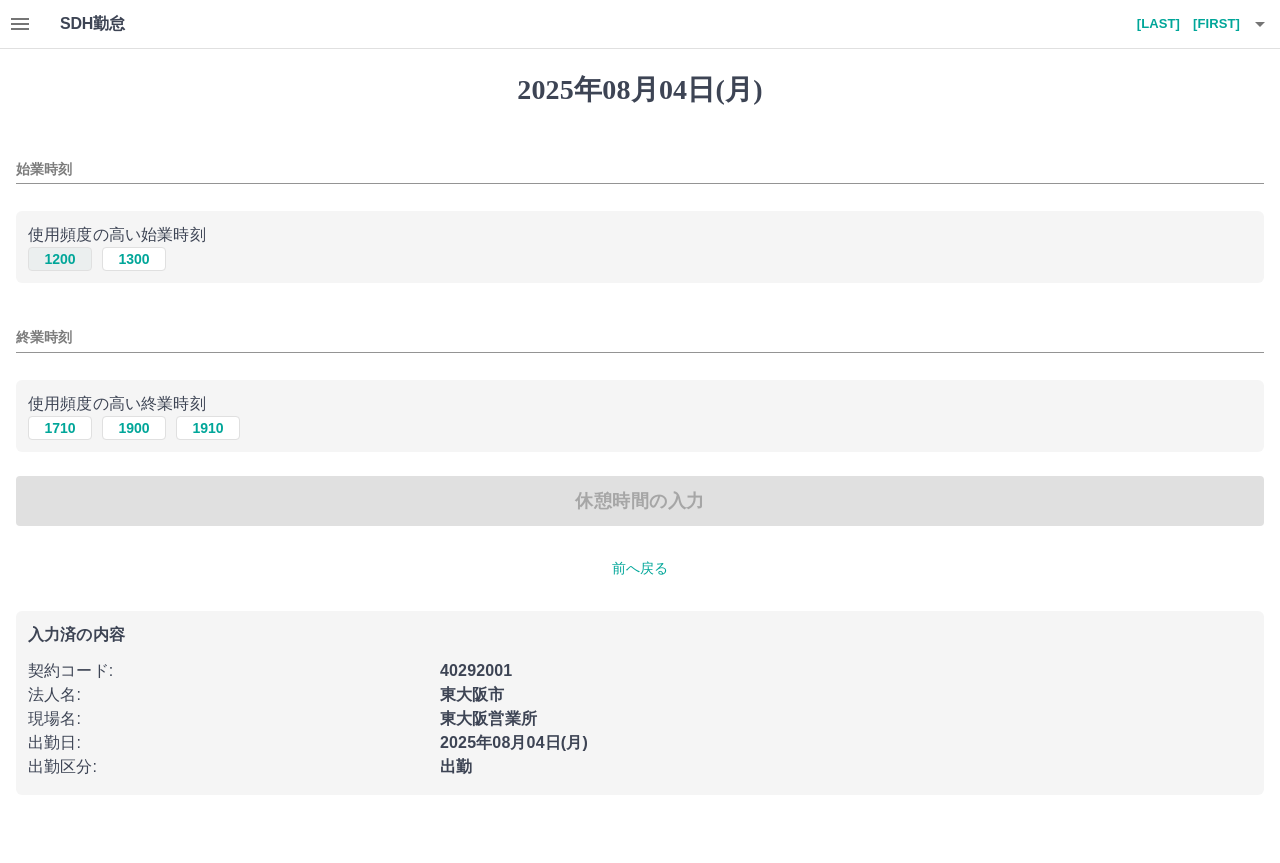click on "1200" at bounding box center (60, 259) 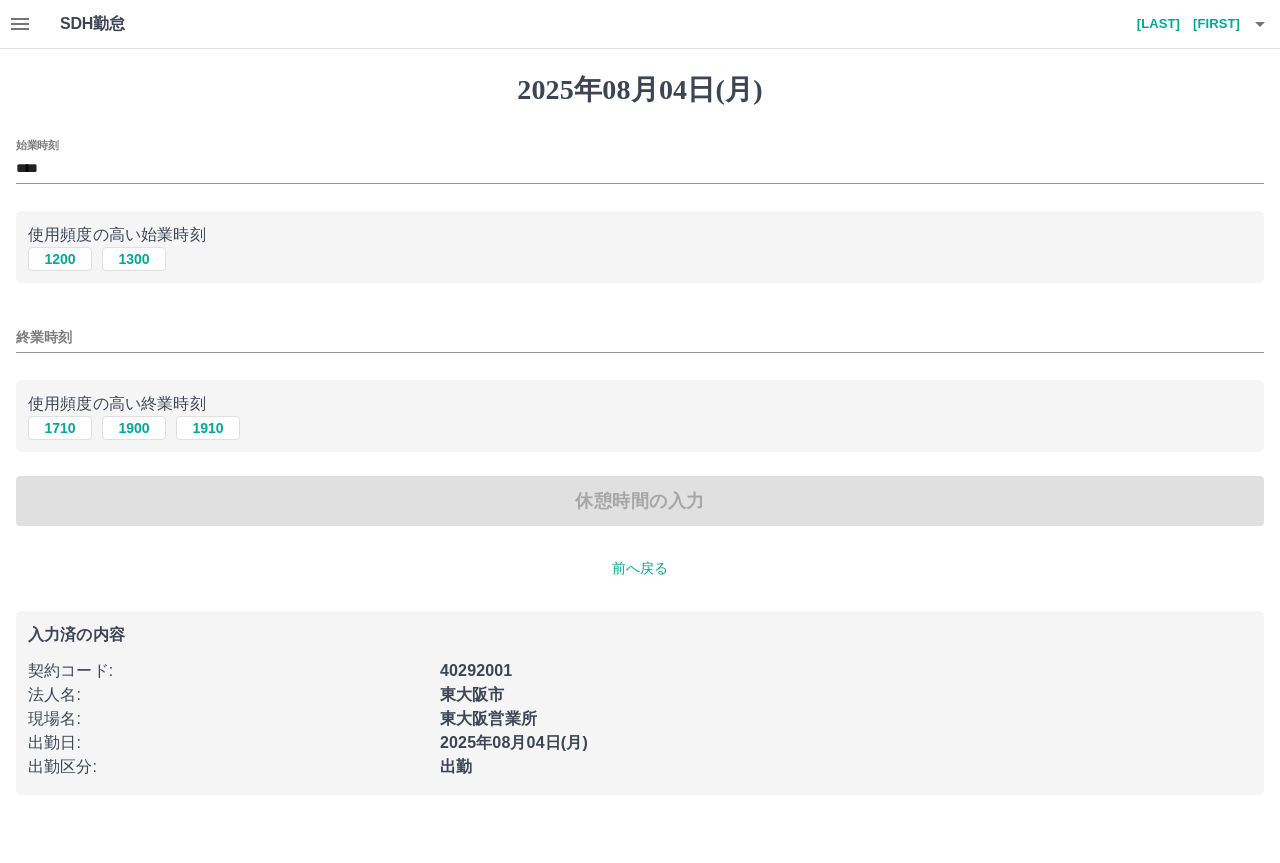 click on "終業時刻" at bounding box center (640, 337) 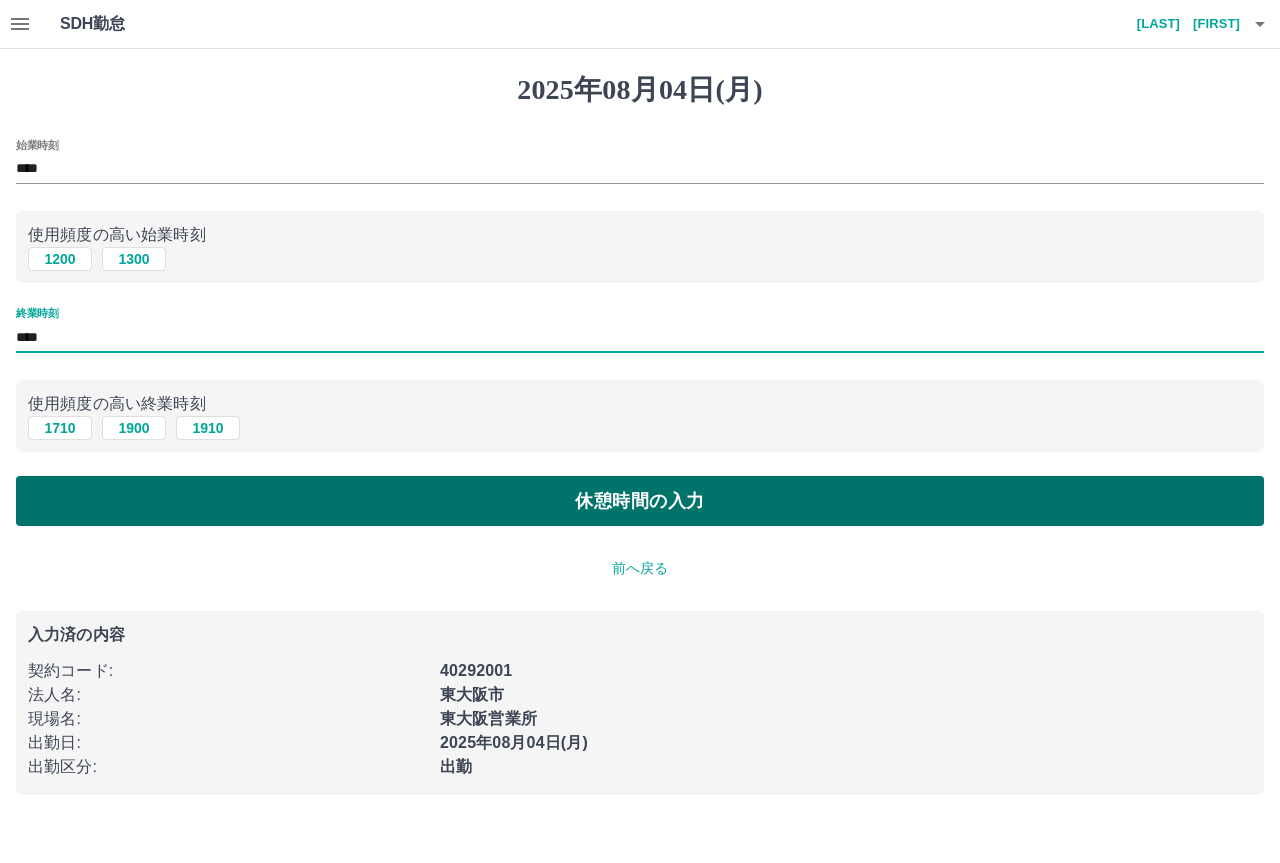 type on "****" 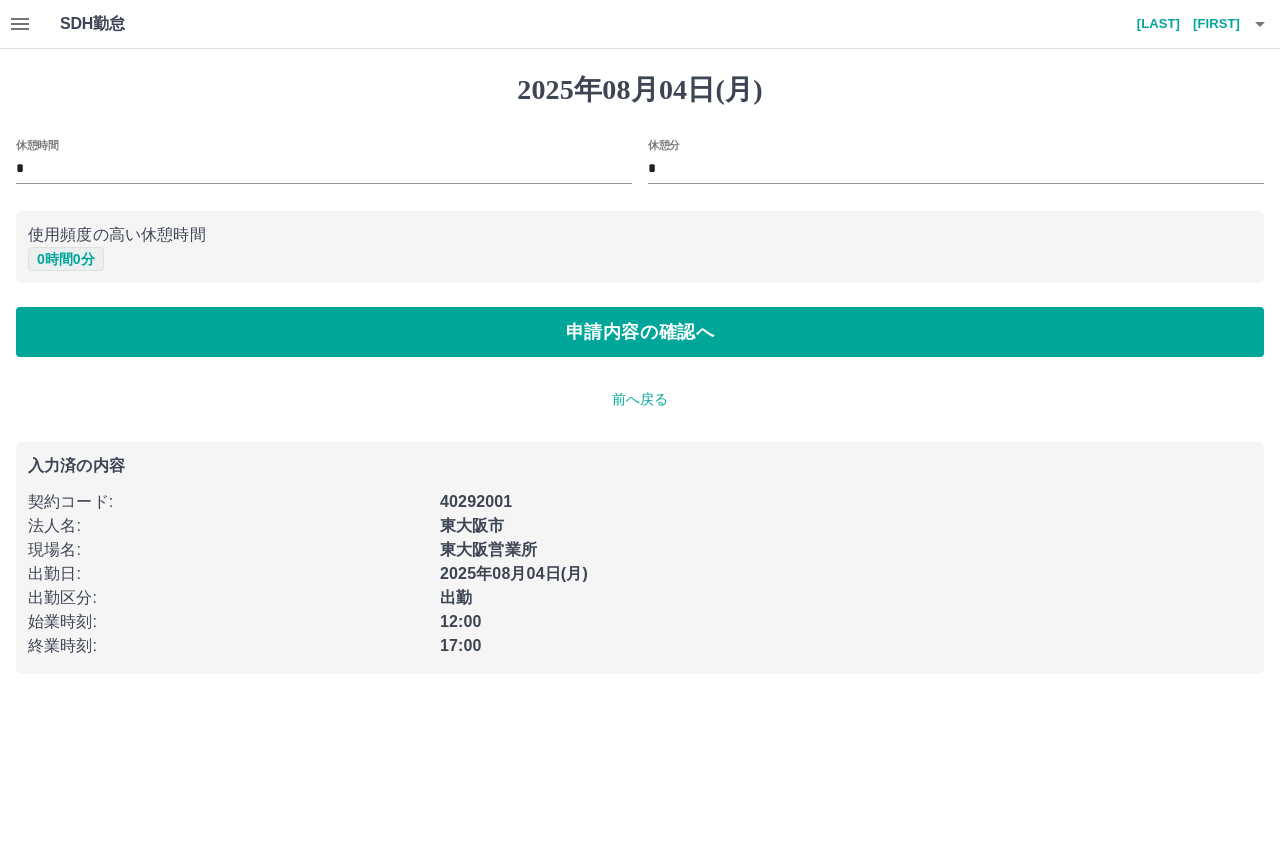 click on "0 時間 0 分" at bounding box center (66, 259) 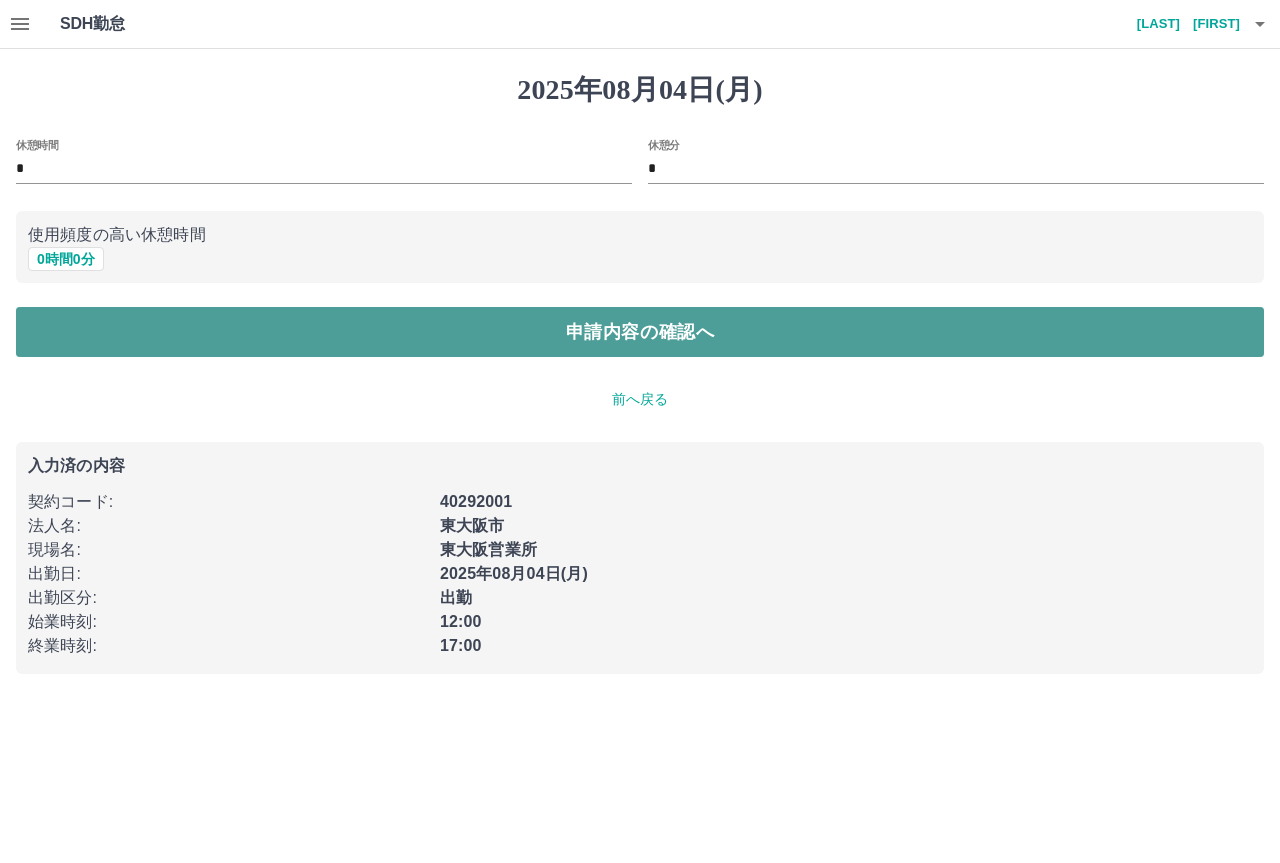 click on "申請内容の確認へ" at bounding box center (640, 332) 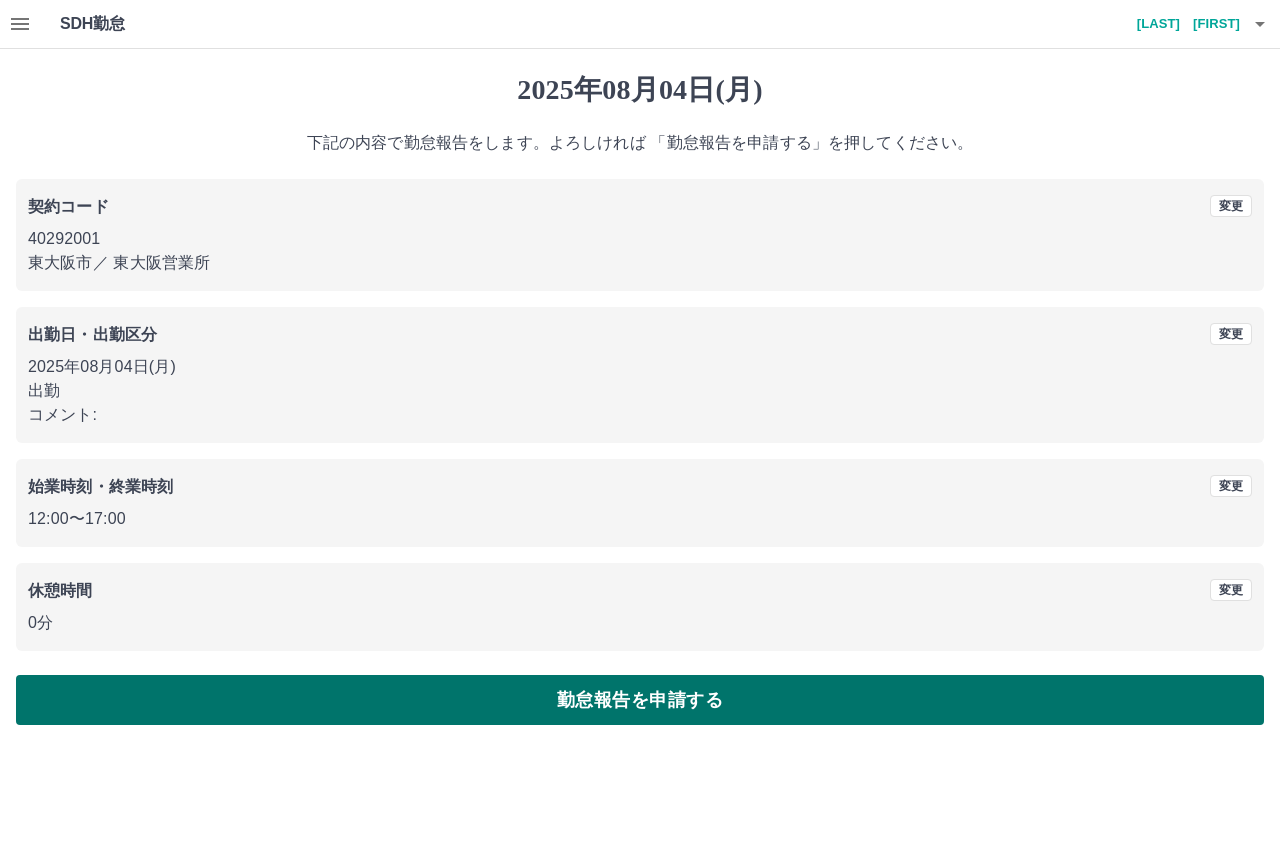 click on "勤怠報告を申請する" at bounding box center [640, 700] 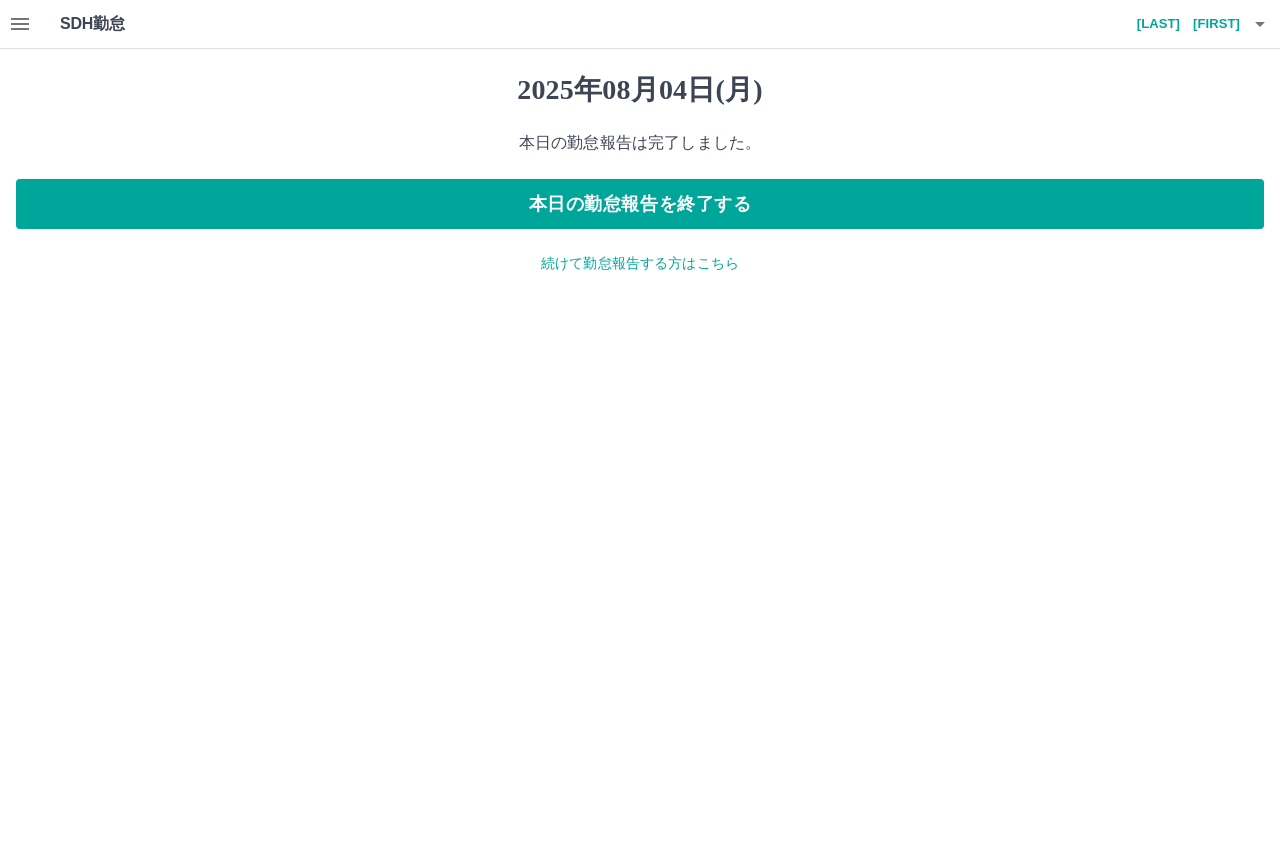 click on "続けて勤怠報告する方はこちら" at bounding box center (640, 263) 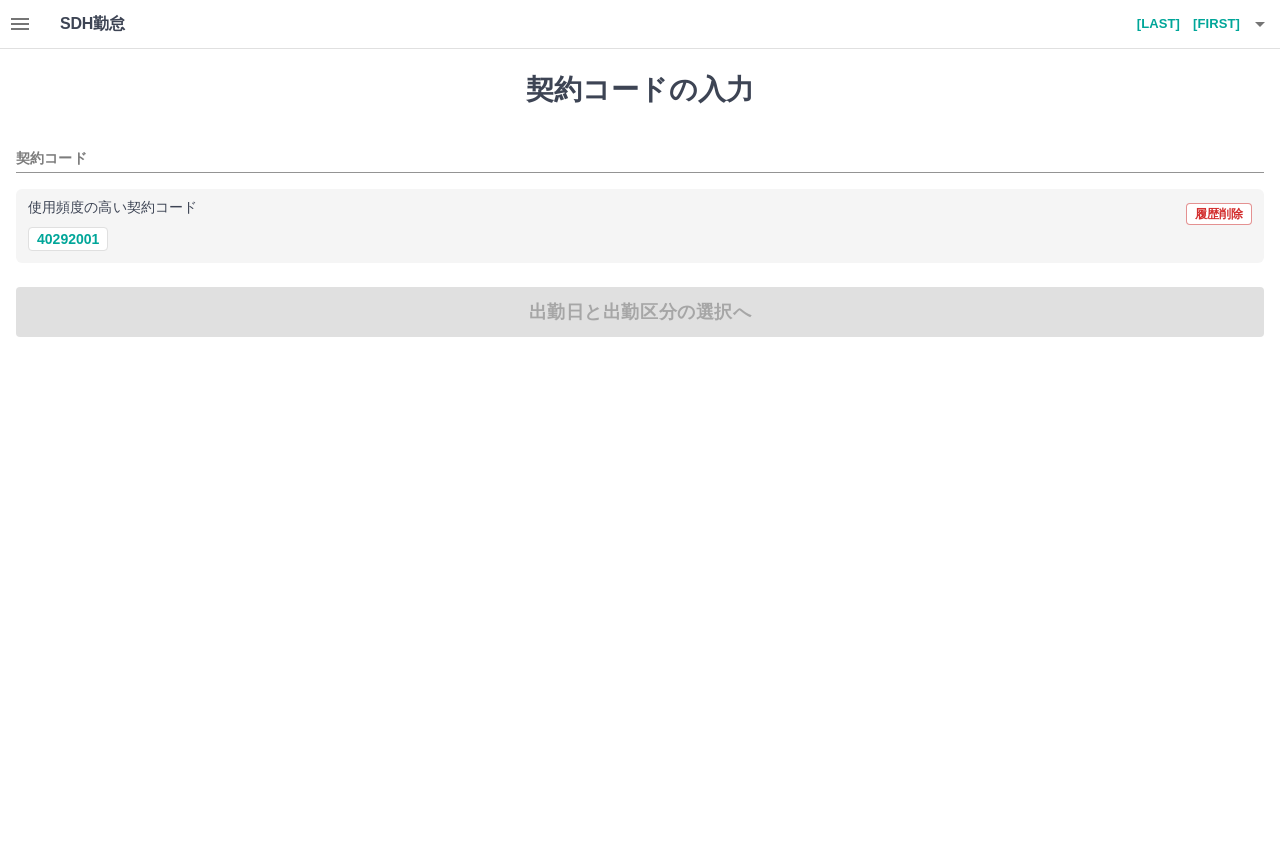 click at bounding box center (20, 24) 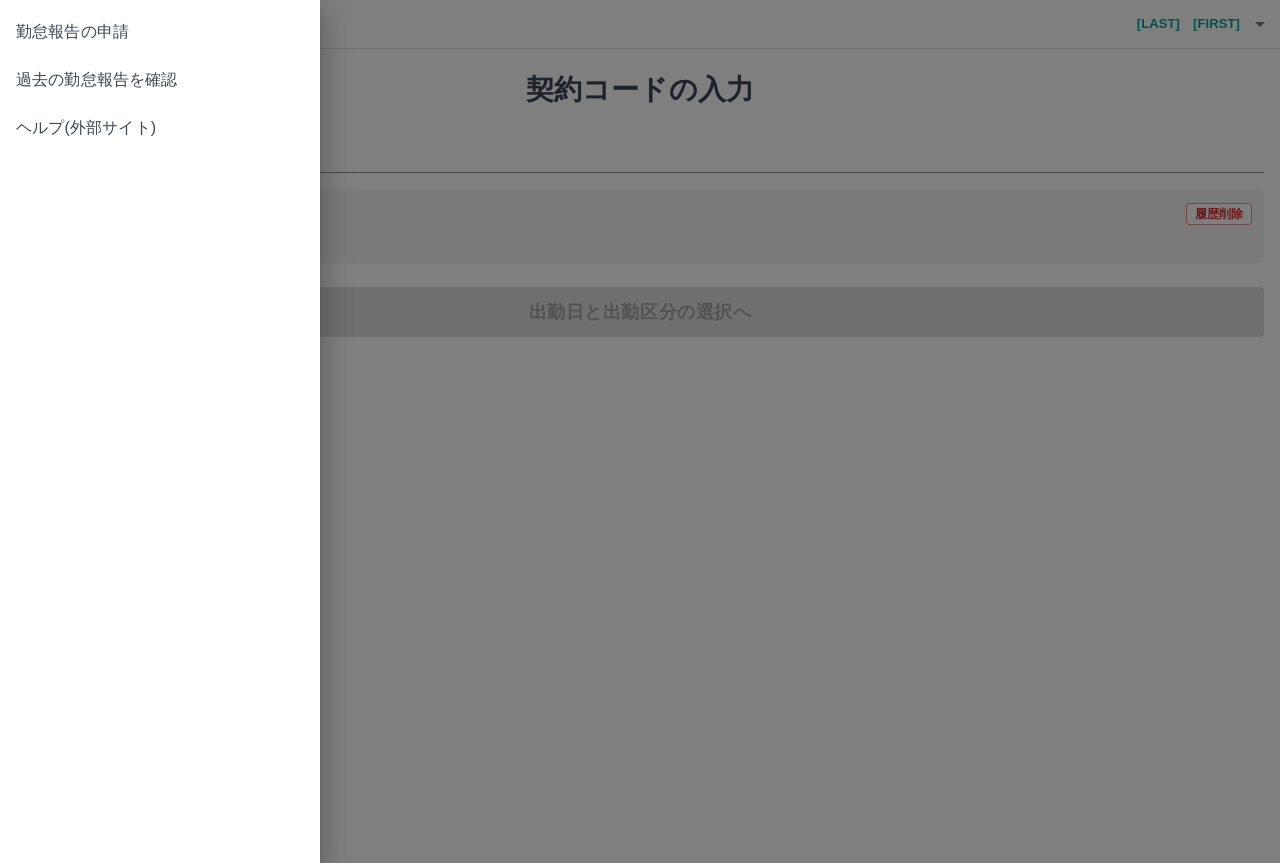 click on "過去の勤怠報告を確認" at bounding box center (160, 80) 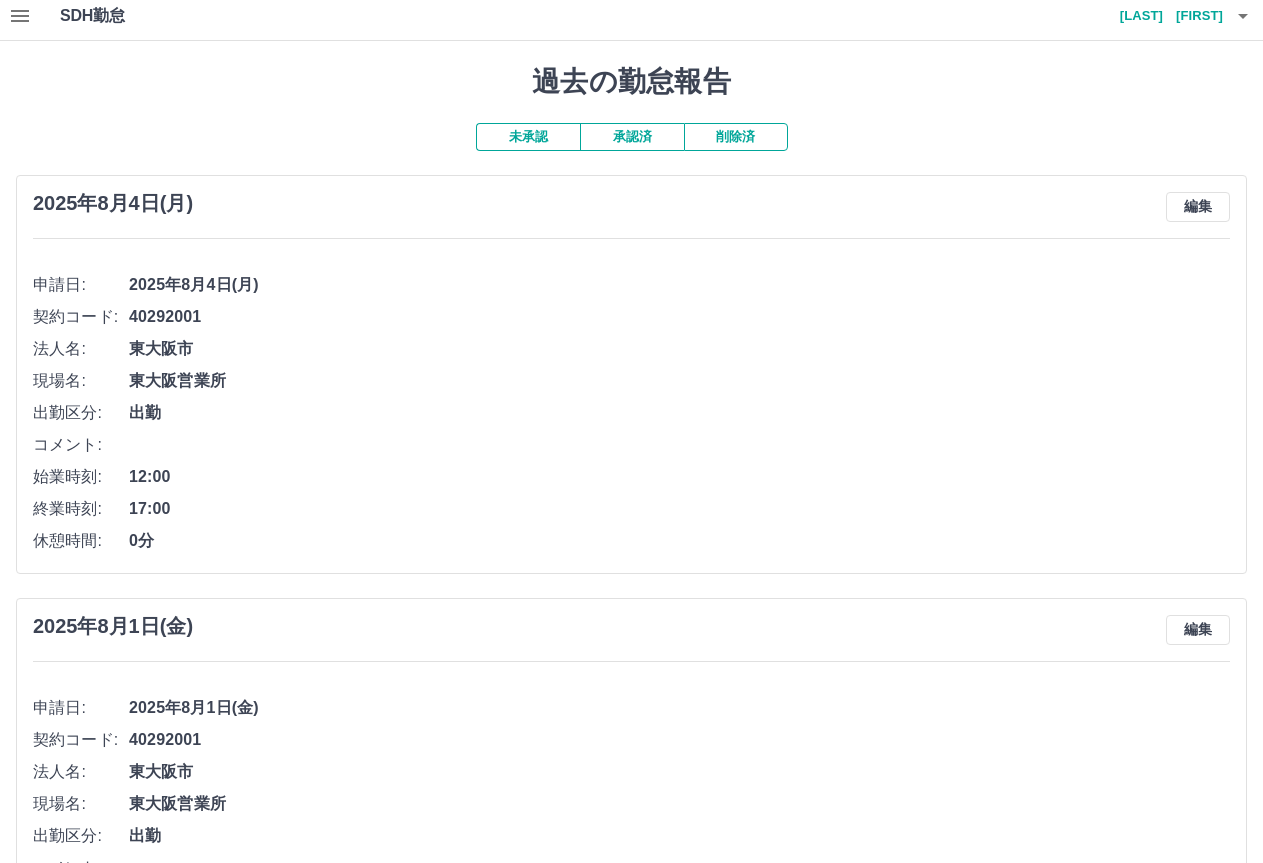 scroll, scrollTop: 0, scrollLeft: 0, axis: both 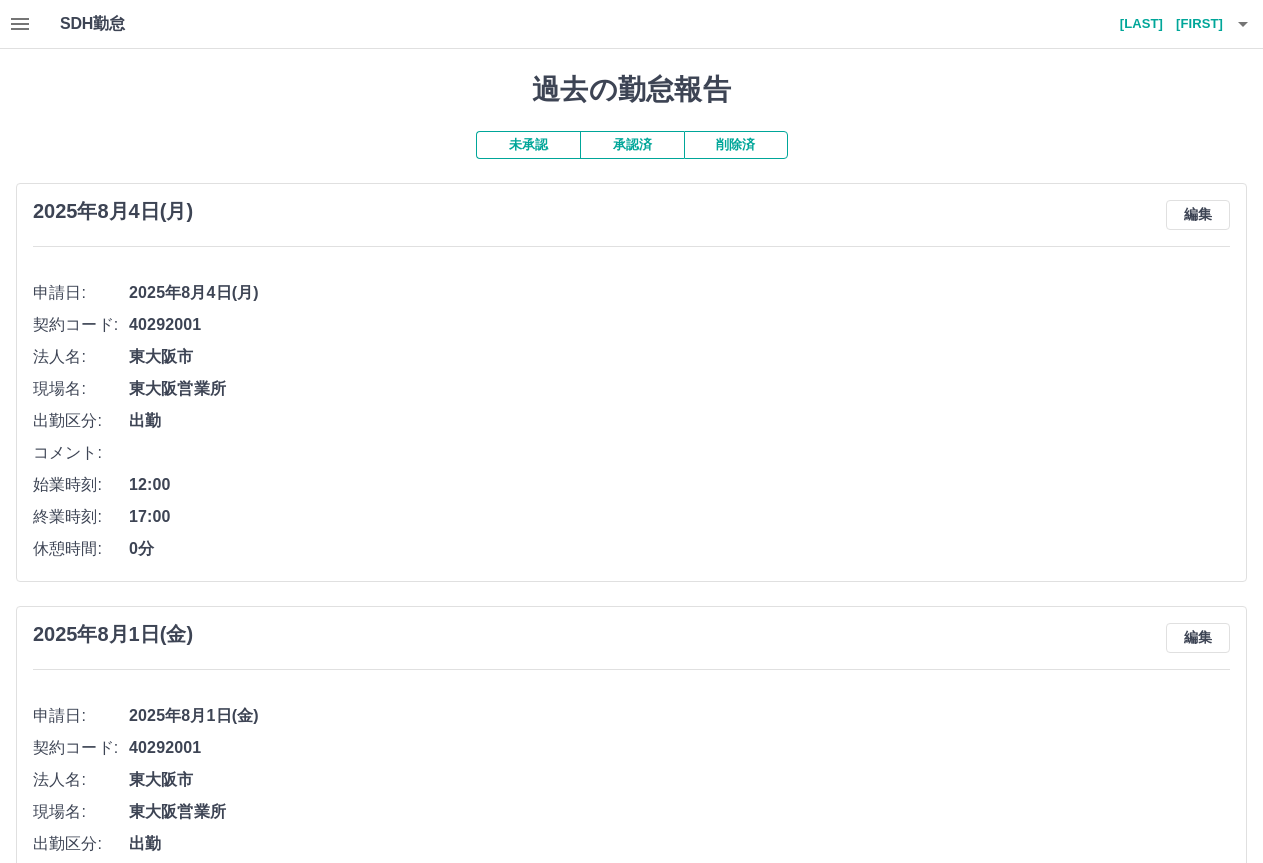 click on "承認済" at bounding box center (632, 145) 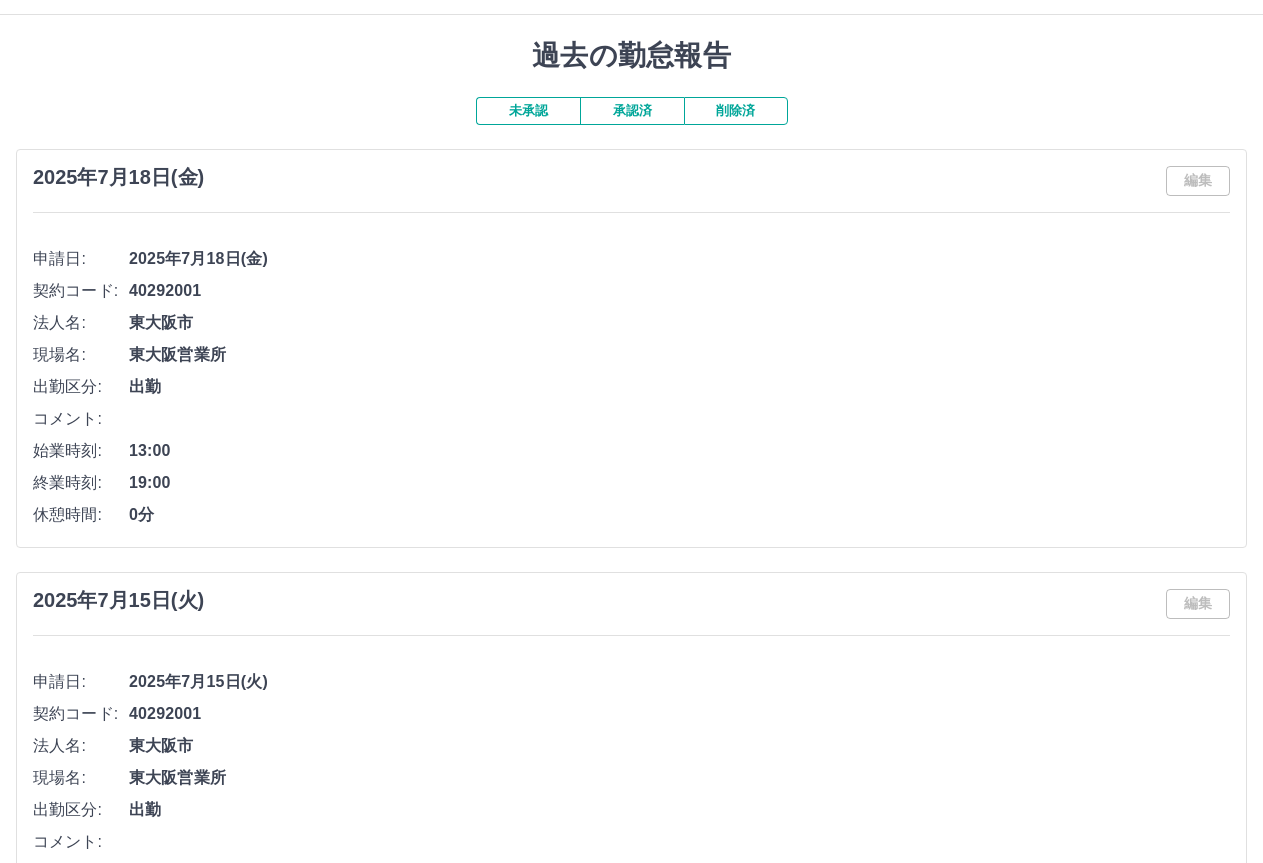 scroll, scrollTop: 0, scrollLeft: 0, axis: both 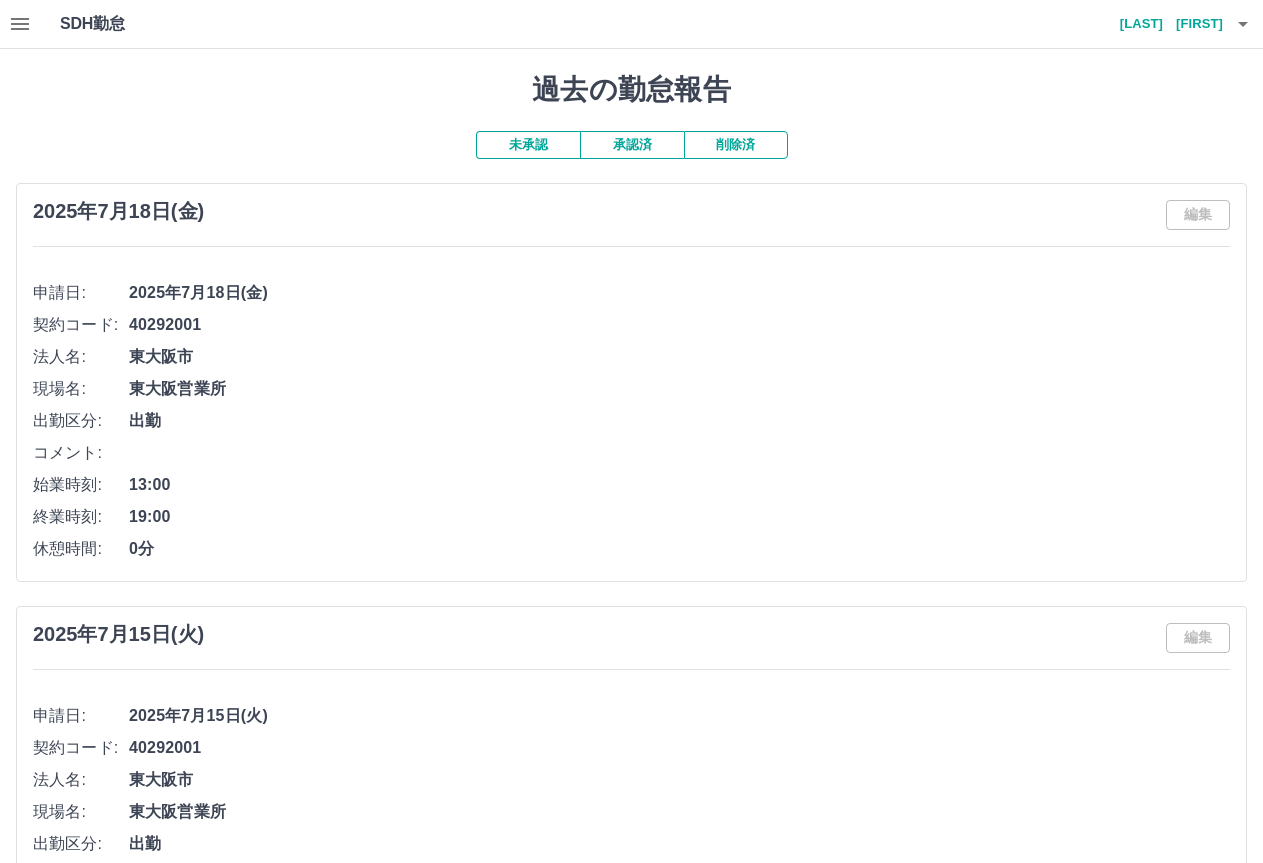 click on "未承認" at bounding box center [528, 145] 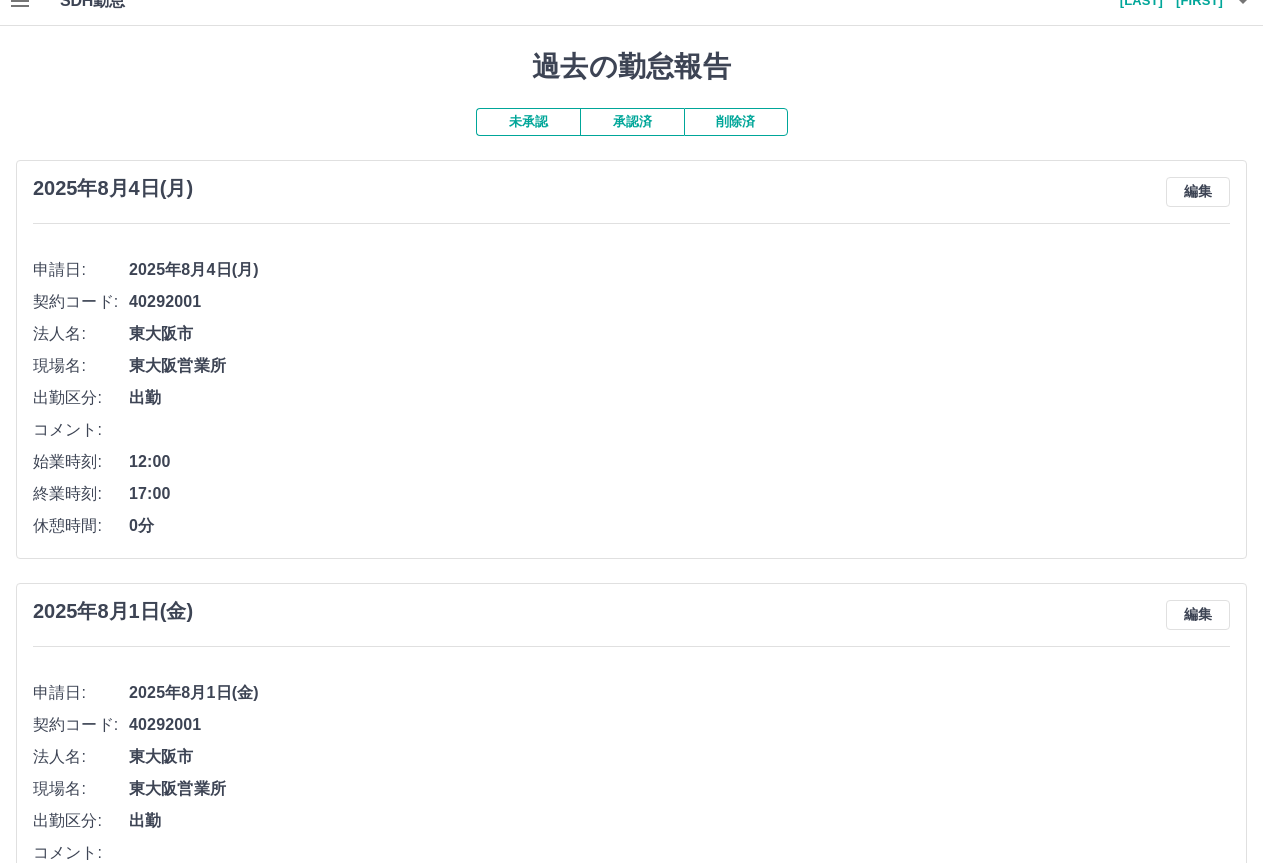 scroll, scrollTop: 0, scrollLeft: 0, axis: both 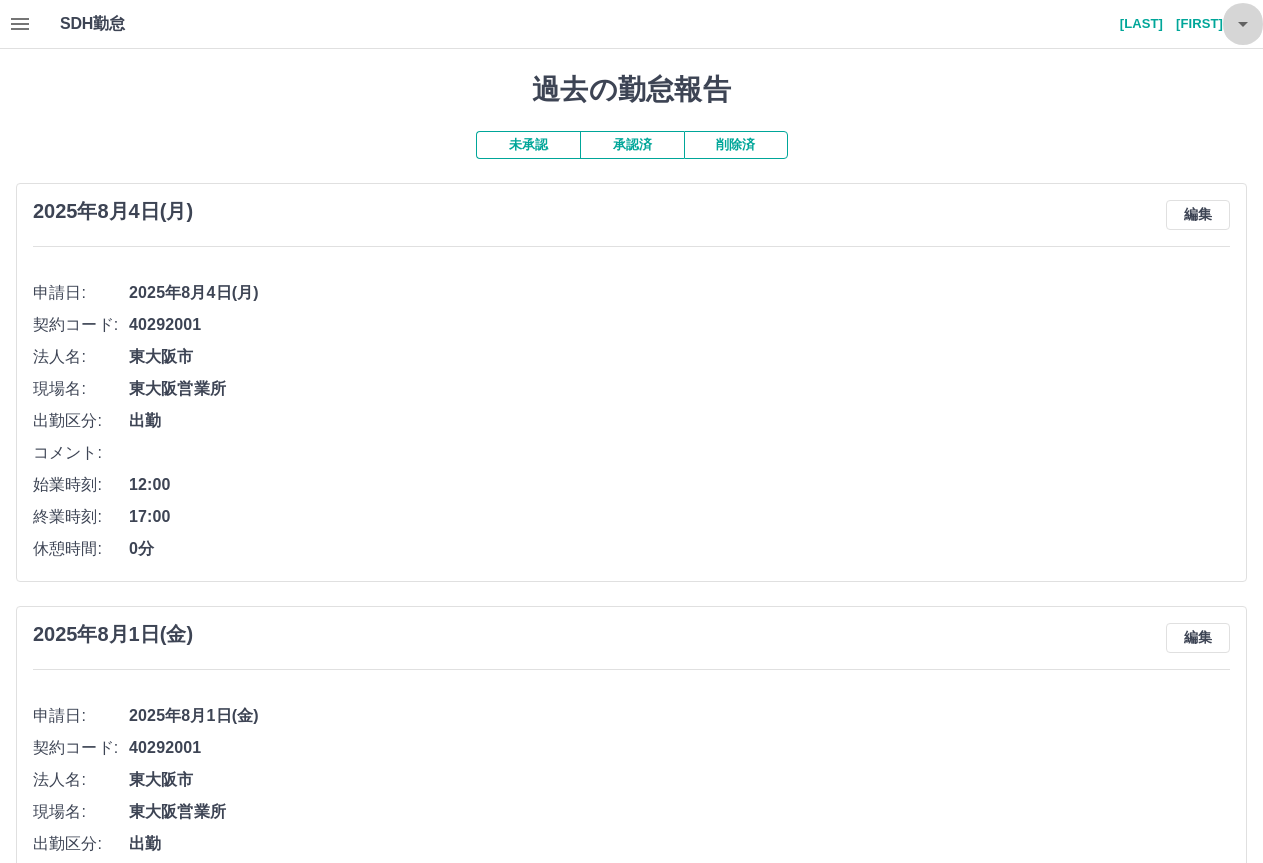 click 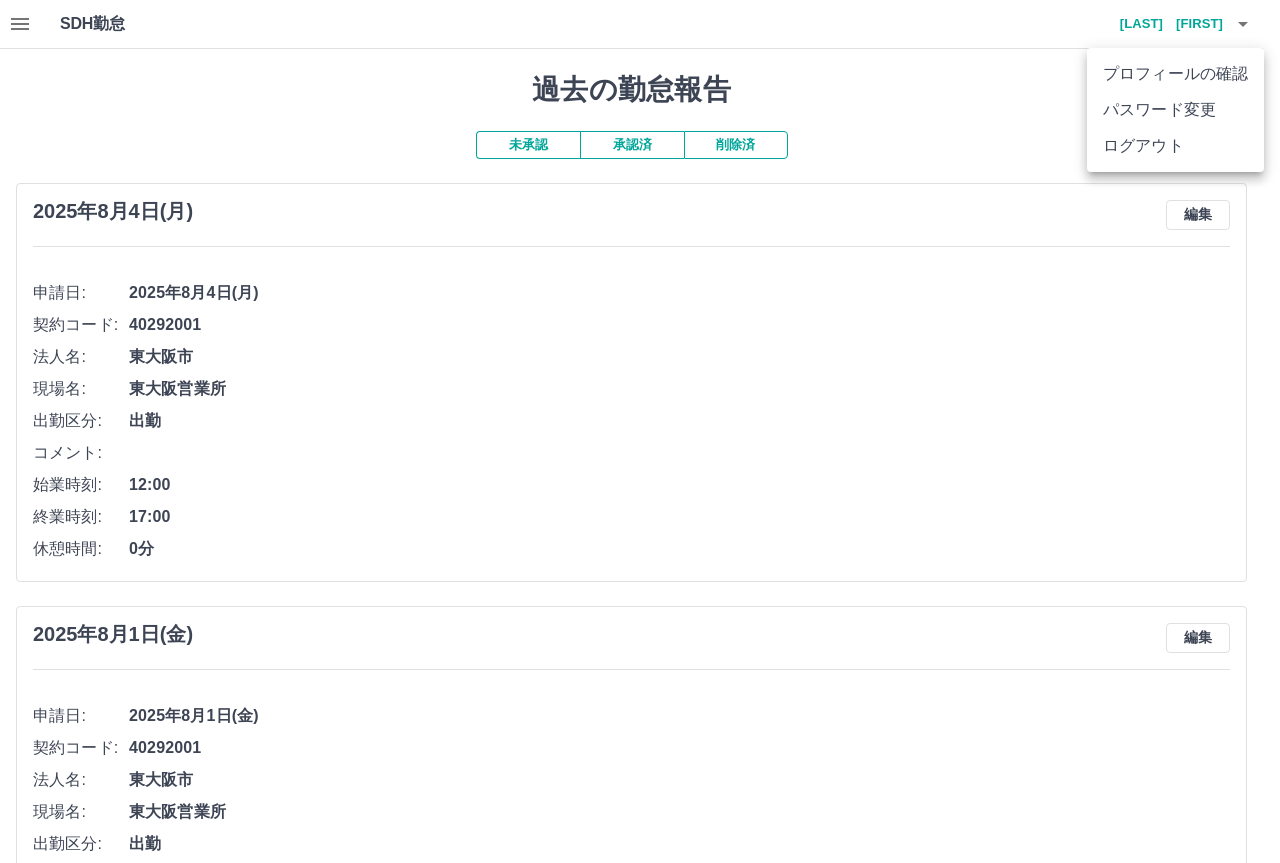 click at bounding box center (640, 431) 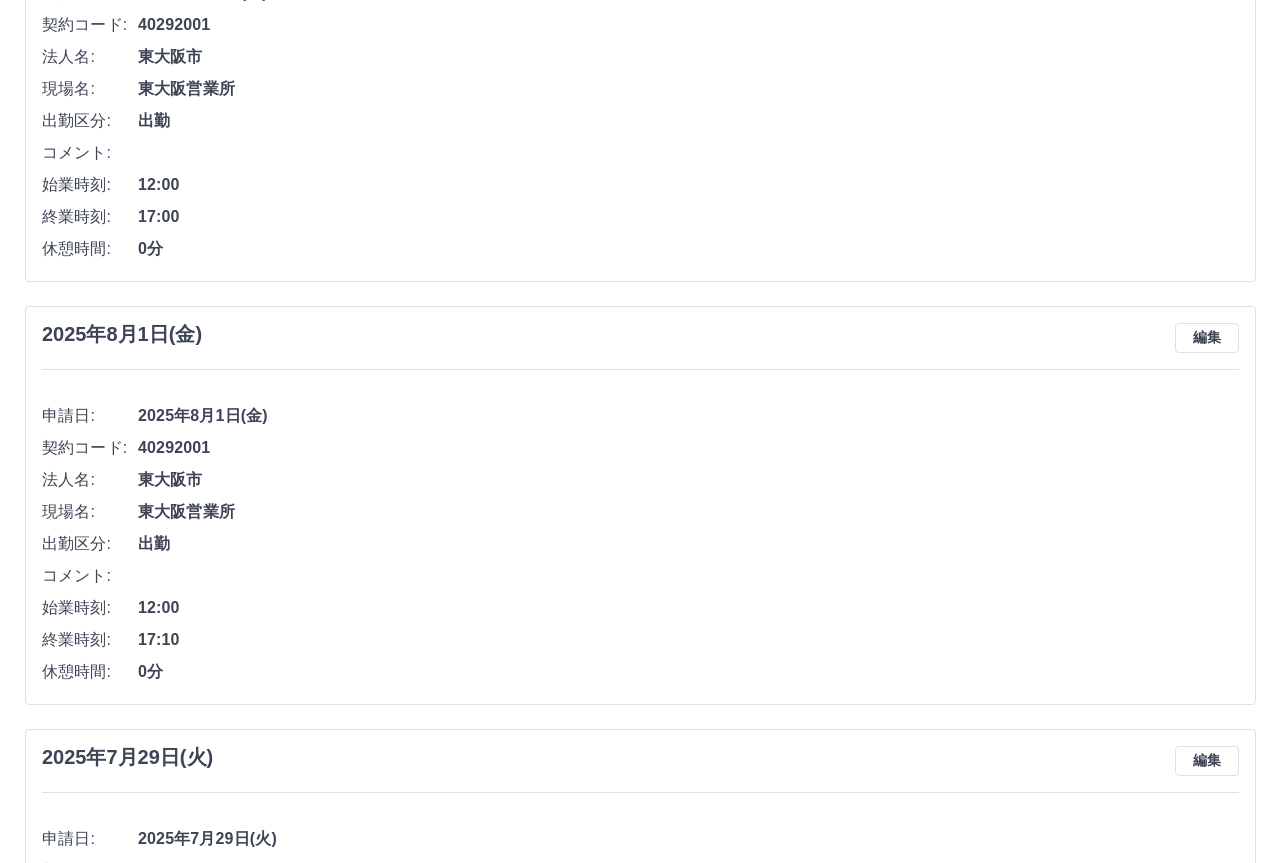 scroll, scrollTop: 0, scrollLeft: 0, axis: both 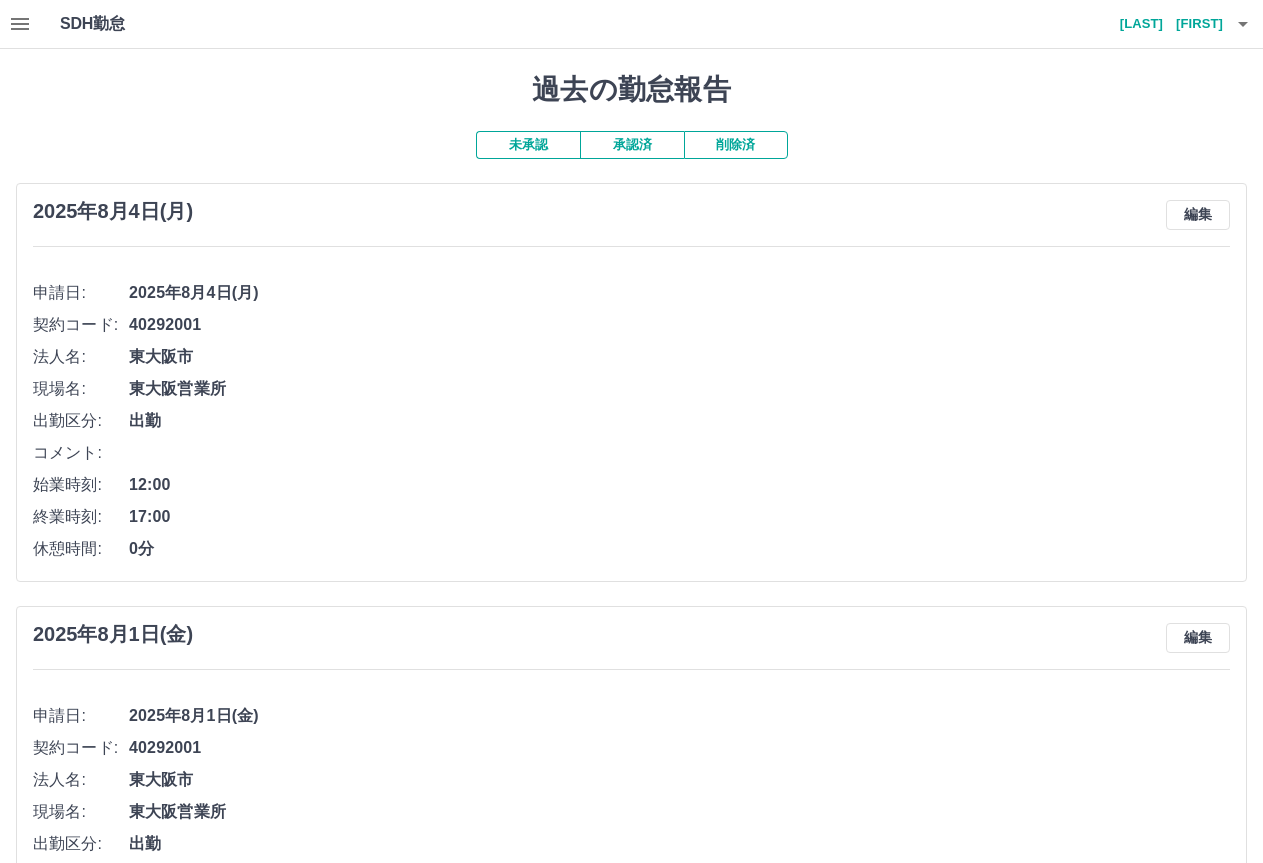 click 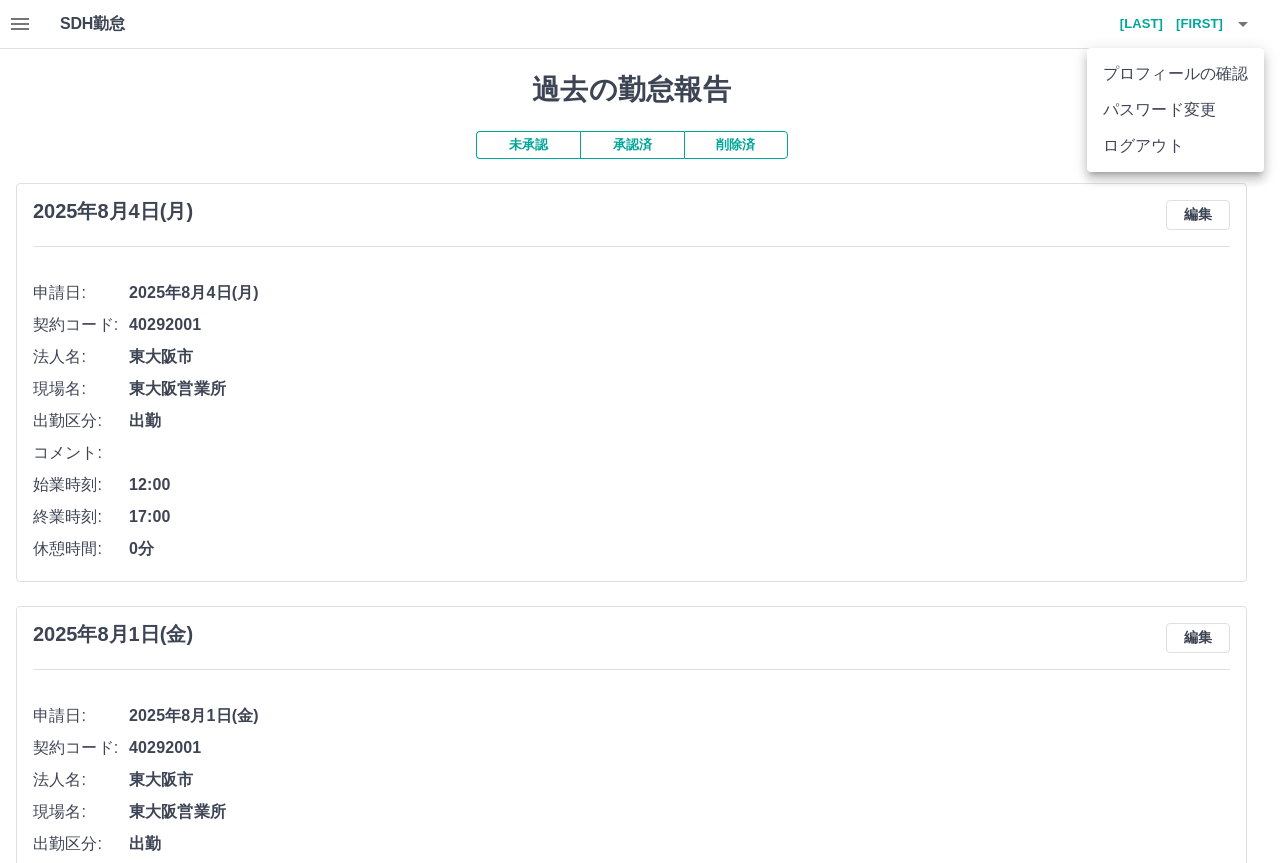 click on "ログアウト" at bounding box center (1175, 146) 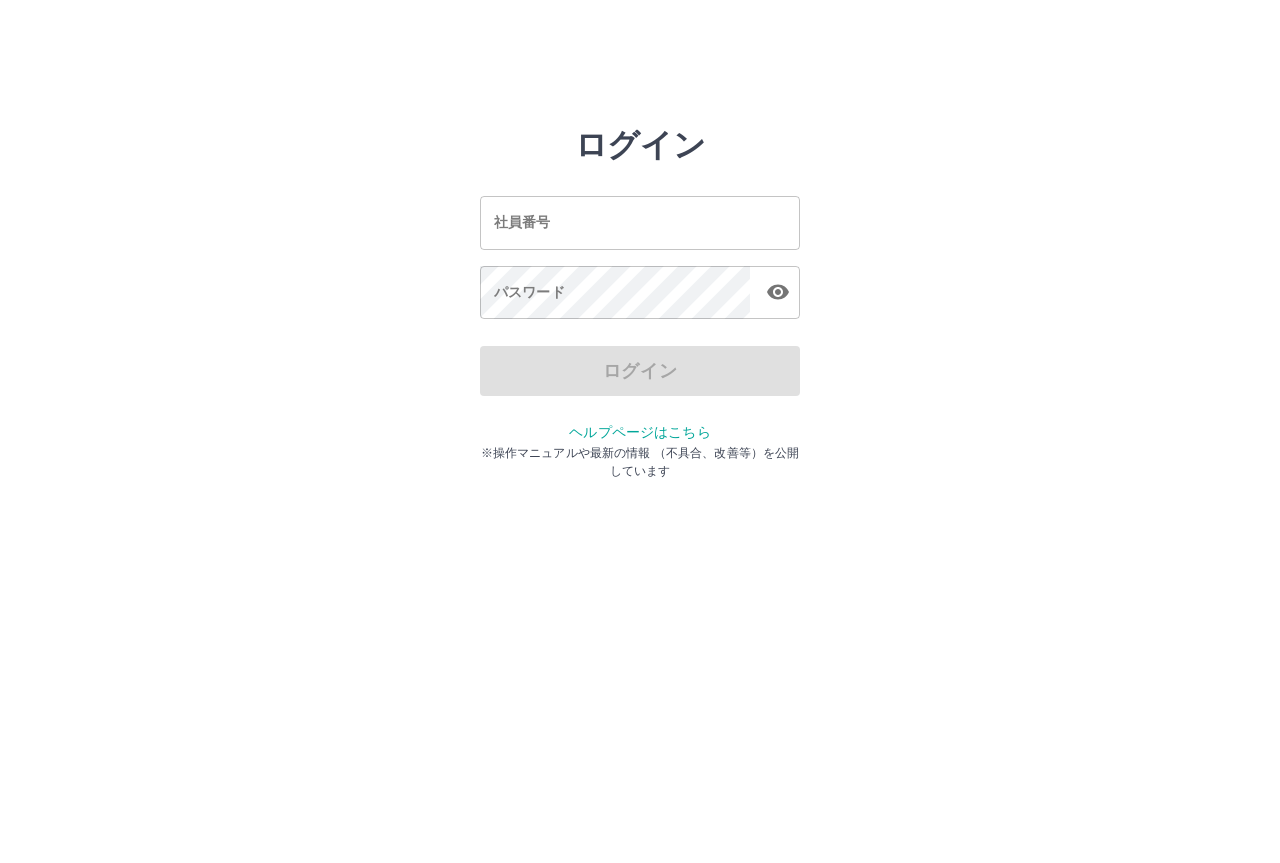 scroll, scrollTop: 0, scrollLeft: 0, axis: both 